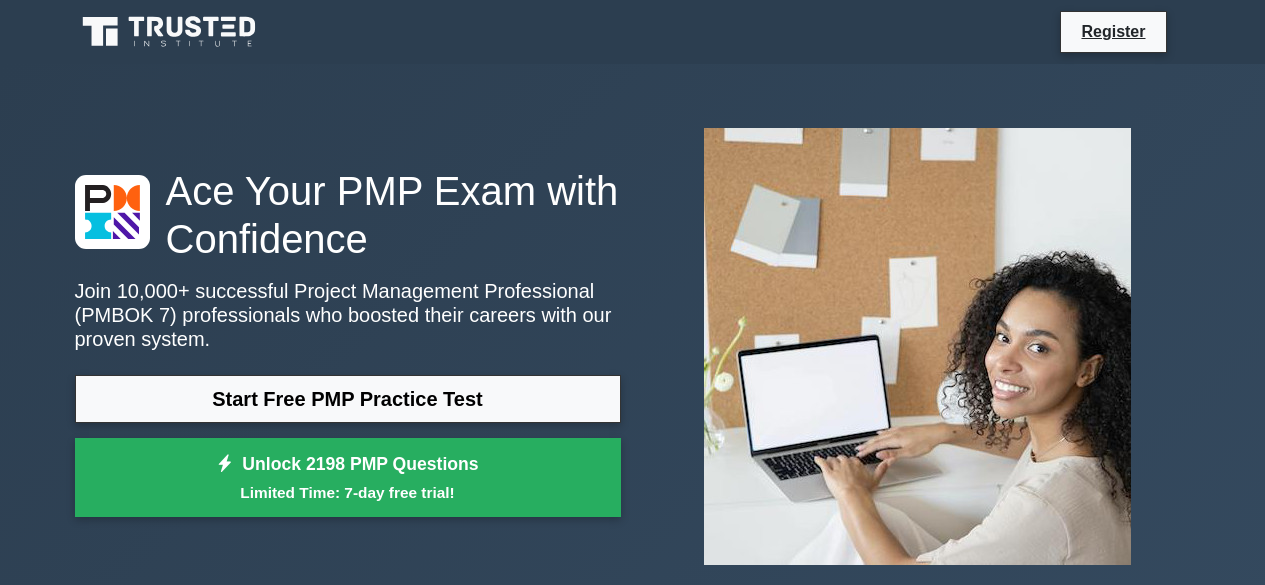 scroll, scrollTop: 0, scrollLeft: 0, axis: both 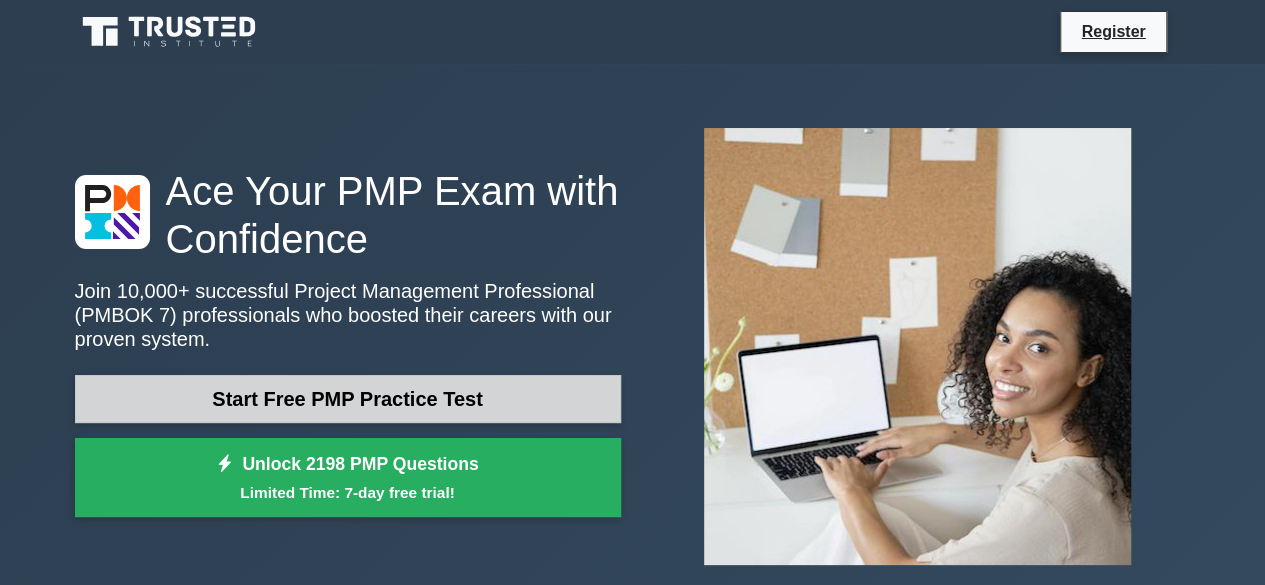 click on "Start Free PMP Practice Test" at bounding box center [348, 399] 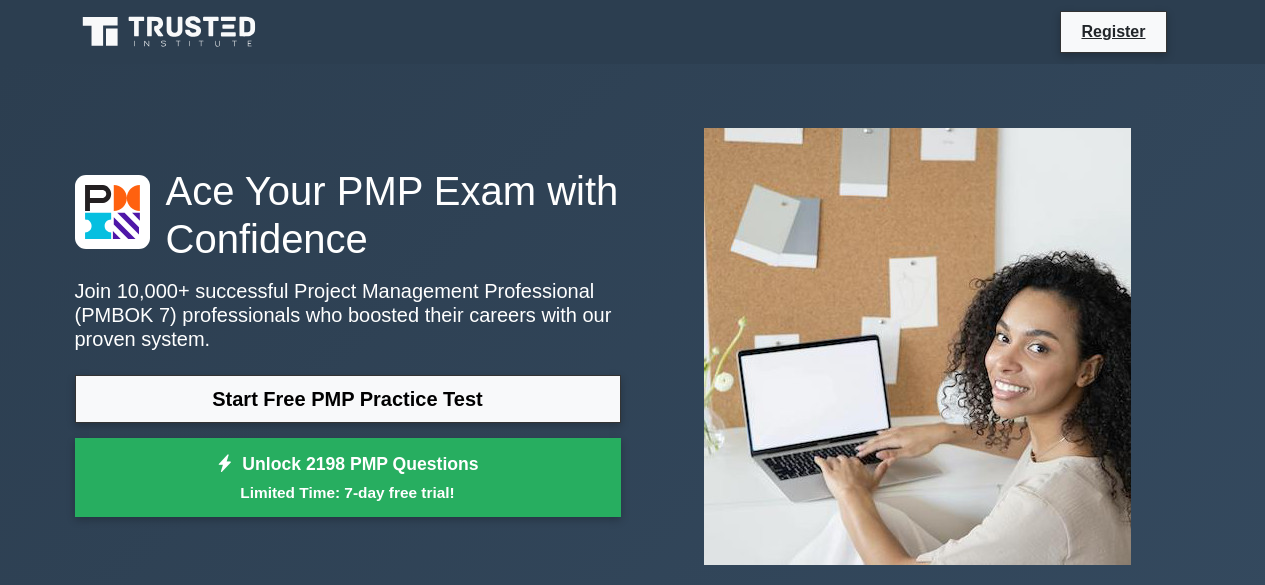 scroll, scrollTop: 0, scrollLeft: 0, axis: both 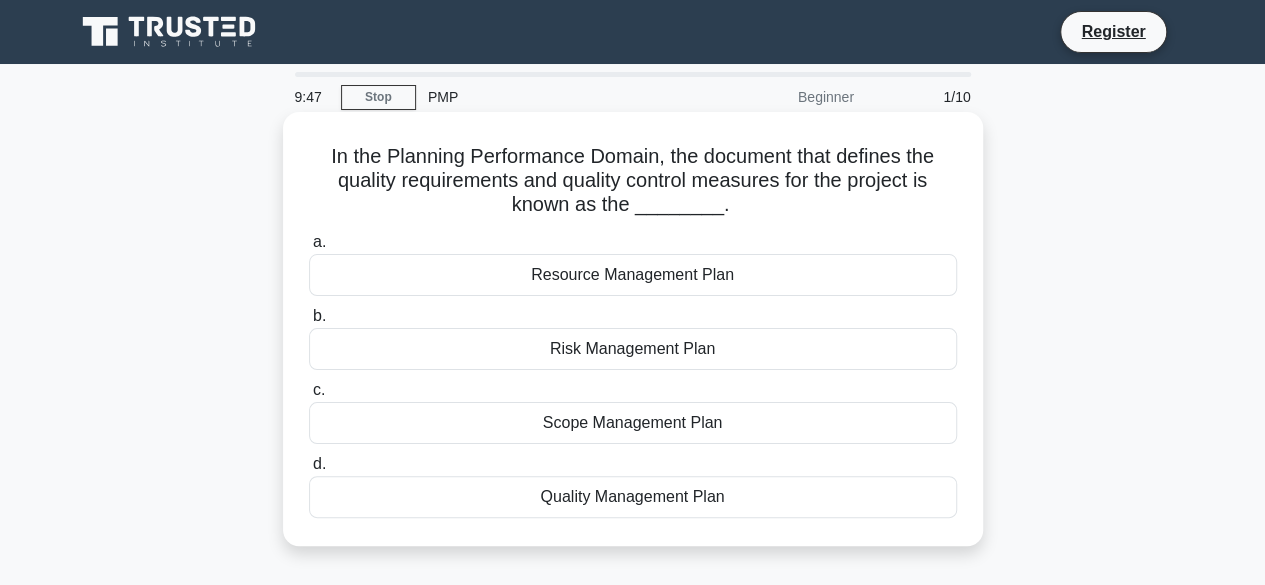 click on "Quality Management Plan" at bounding box center [633, 497] 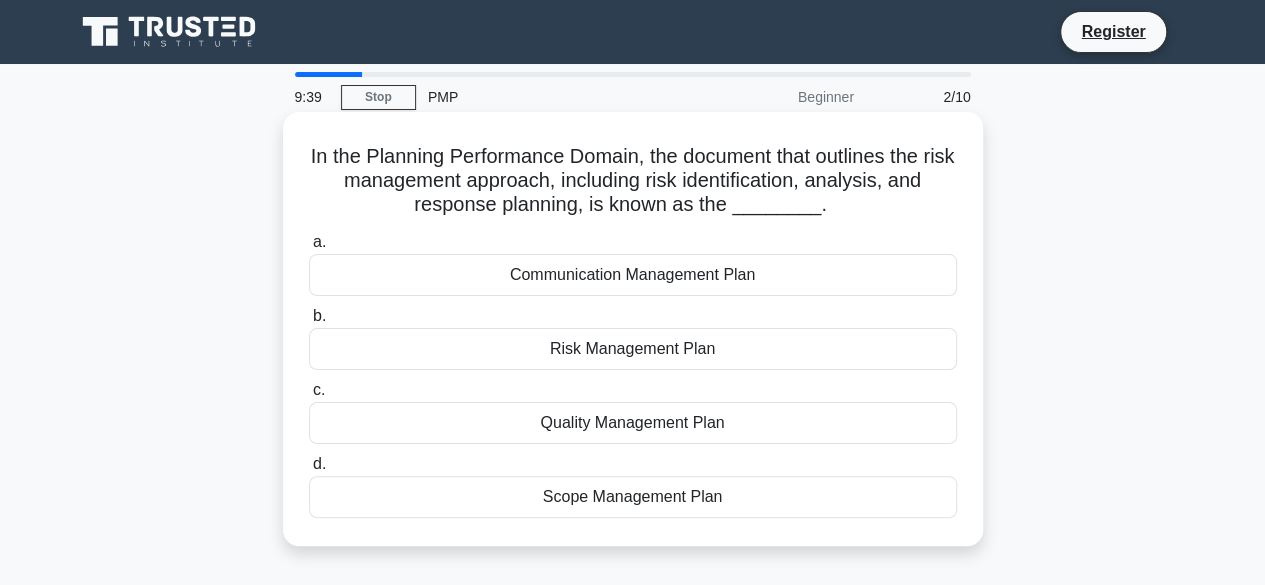 click on "Risk Management Plan" at bounding box center (633, 349) 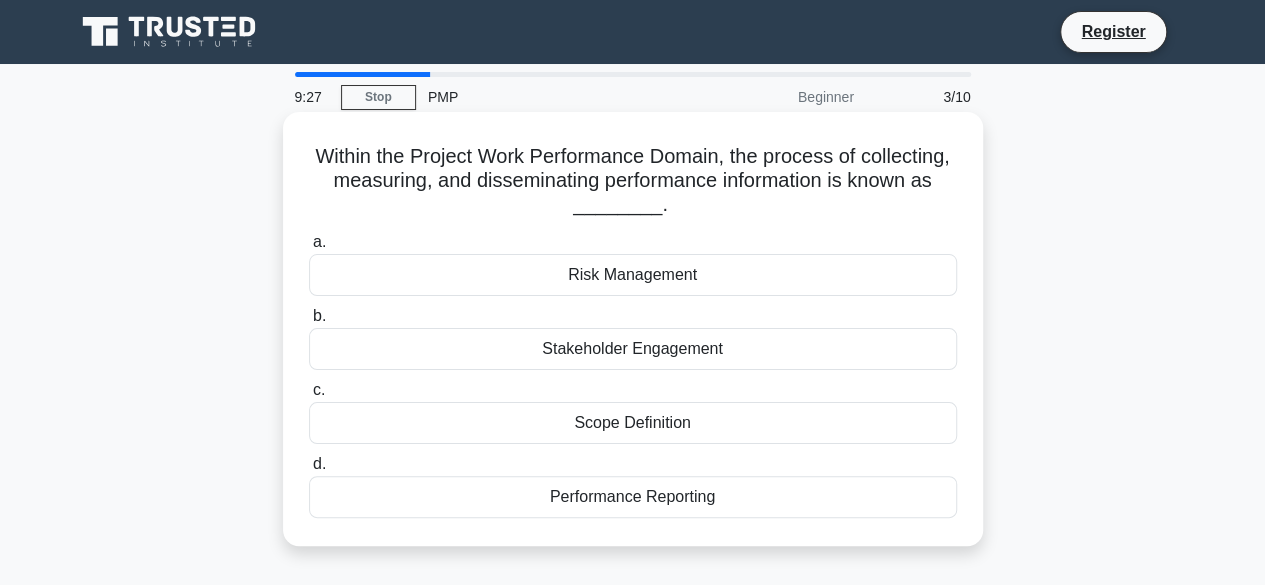 click on "Performance Reporting" at bounding box center [633, 497] 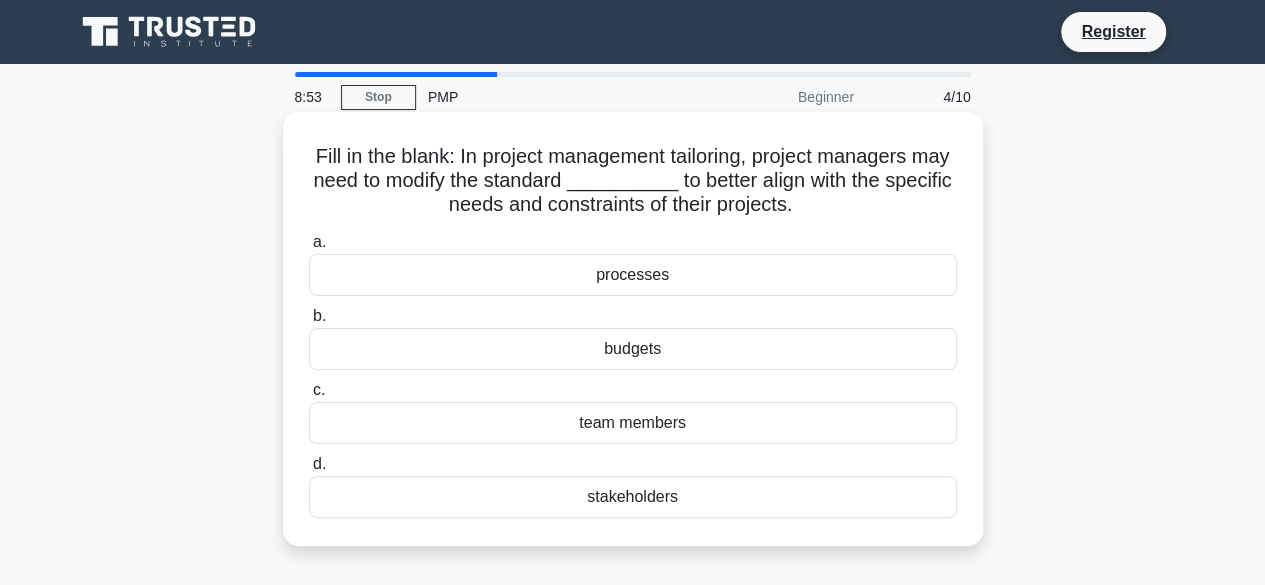 click on "budgets" at bounding box center [633, 349] 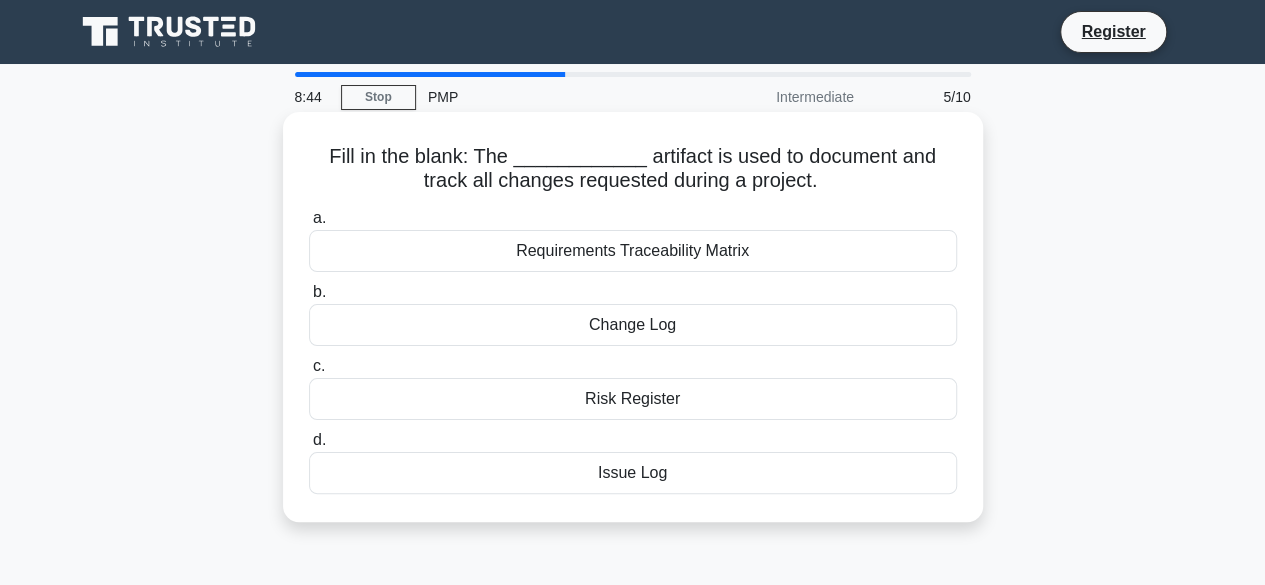 click on "Change Log" at bounding box center [633, 325] 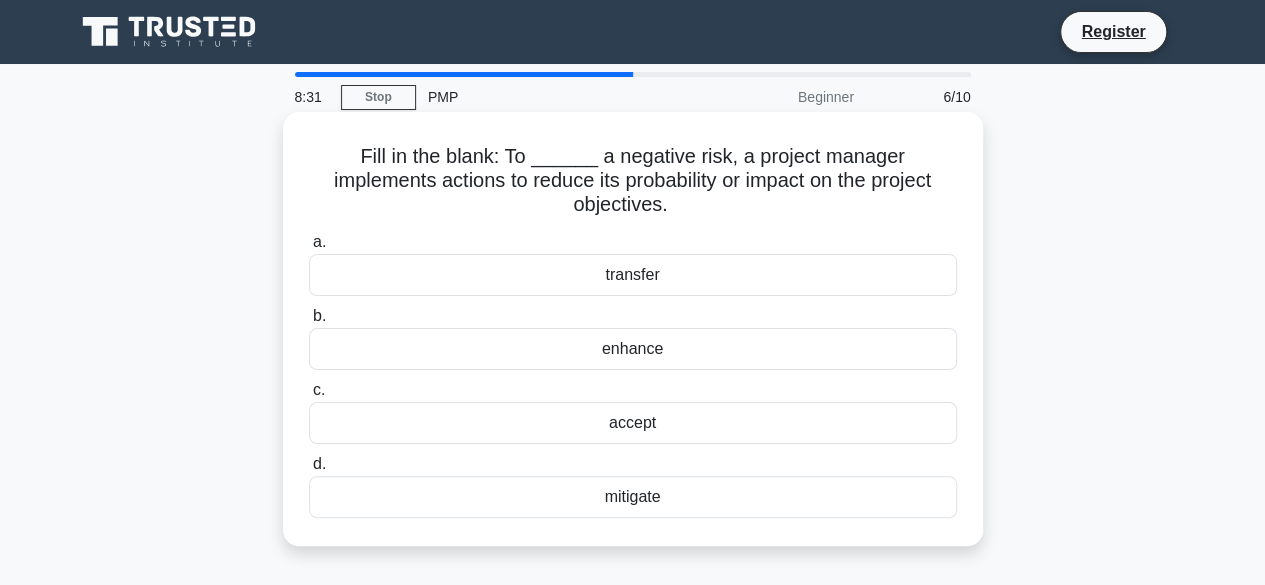 click on "mitigate" at bounding box center (633, 497) 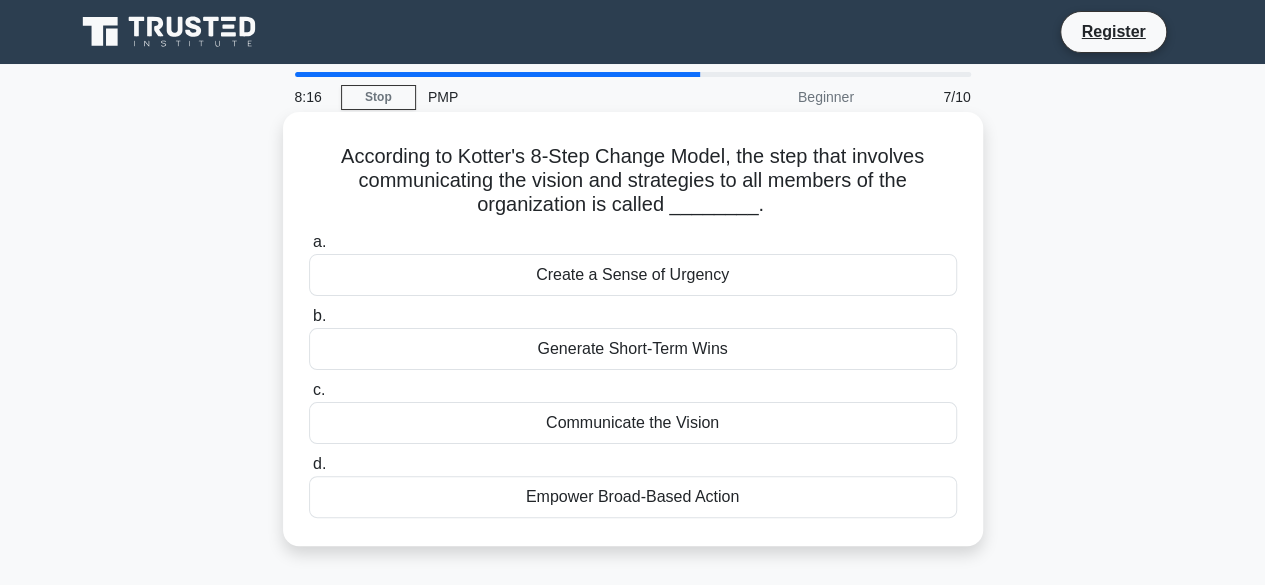 click on "Communicate the Vision" at bounding box center (633, 423) 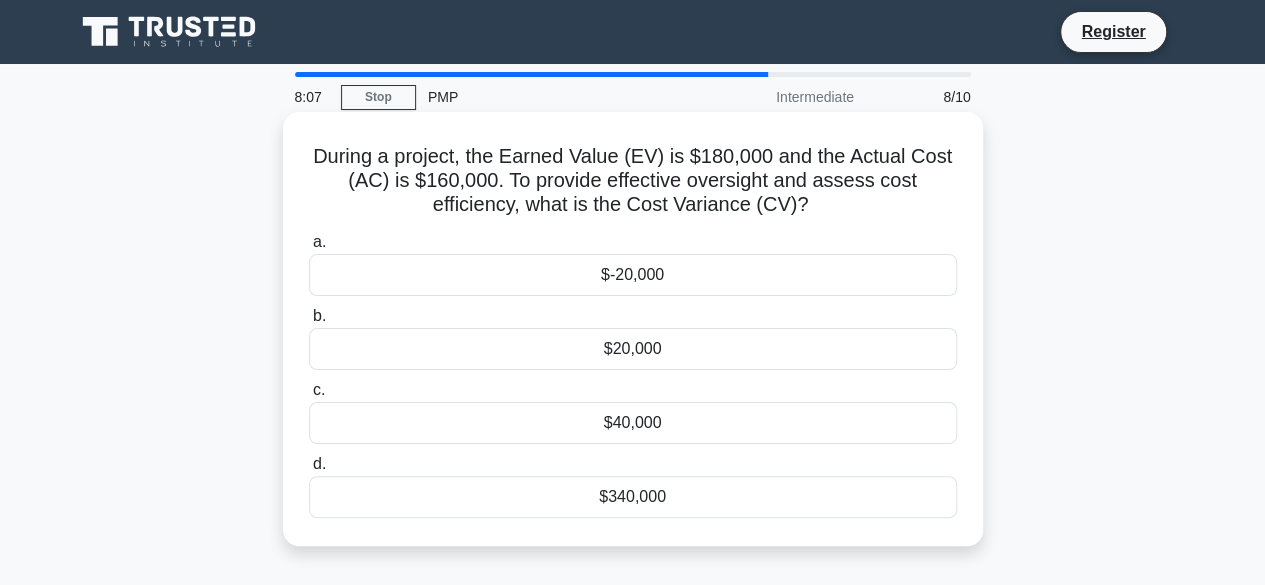 click on "$20,000" at bounding box center (633, 349) 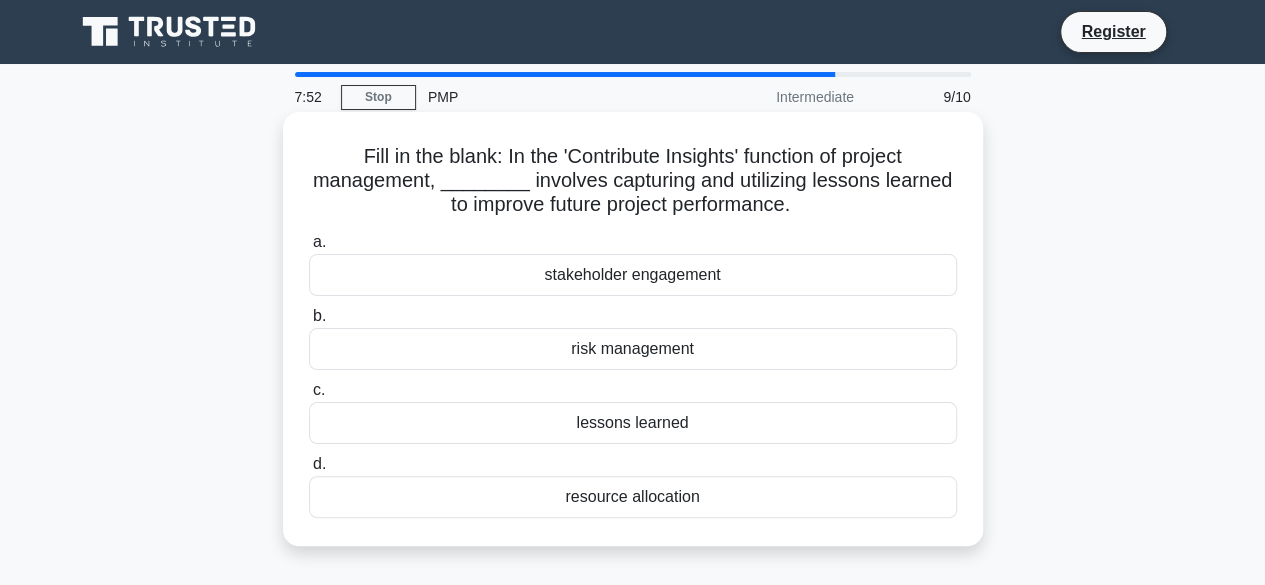 click on "resource allocation" at bounding box center (633, 497) 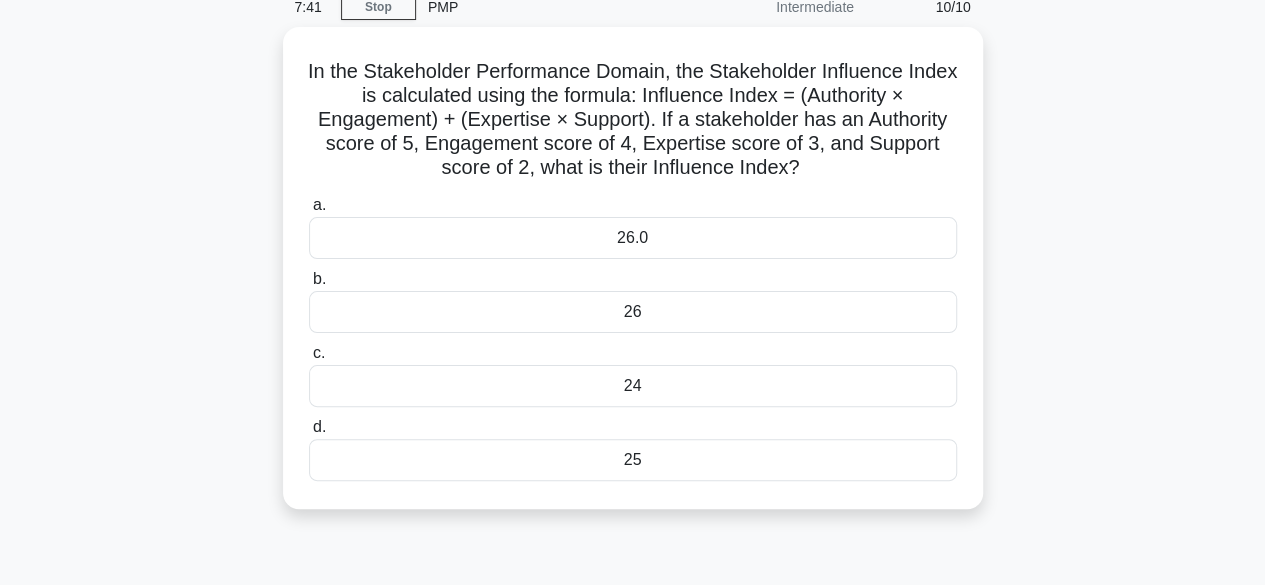 scroll, scrollTop: 91, scrollLeft: 0, axis: vertical 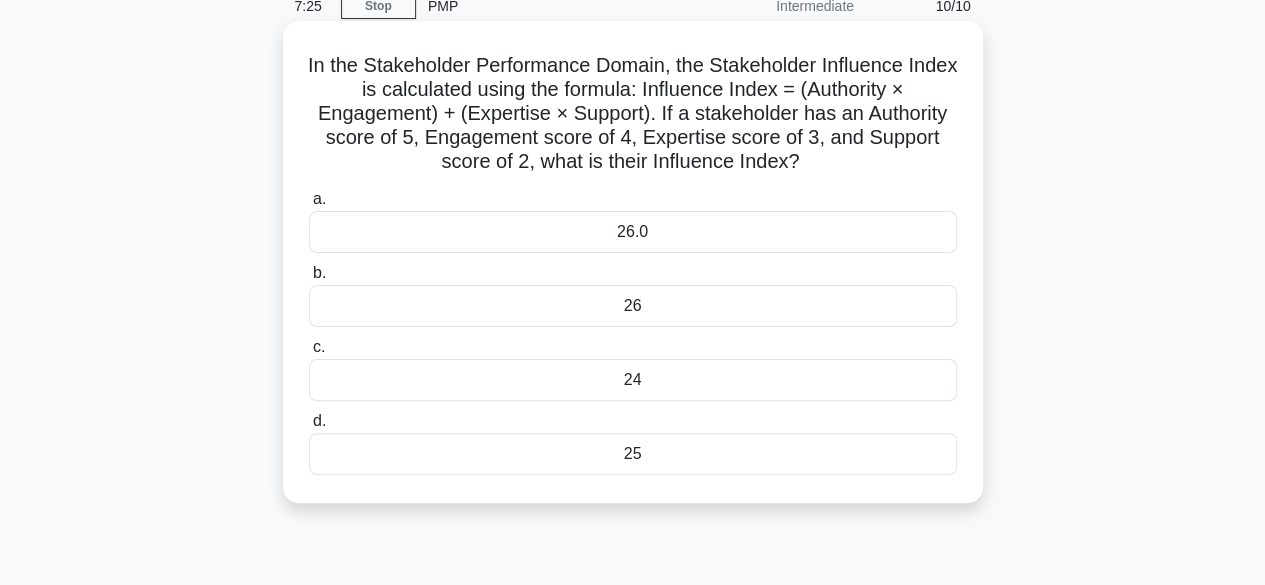 click on "25" at bounding box center [633, 454] 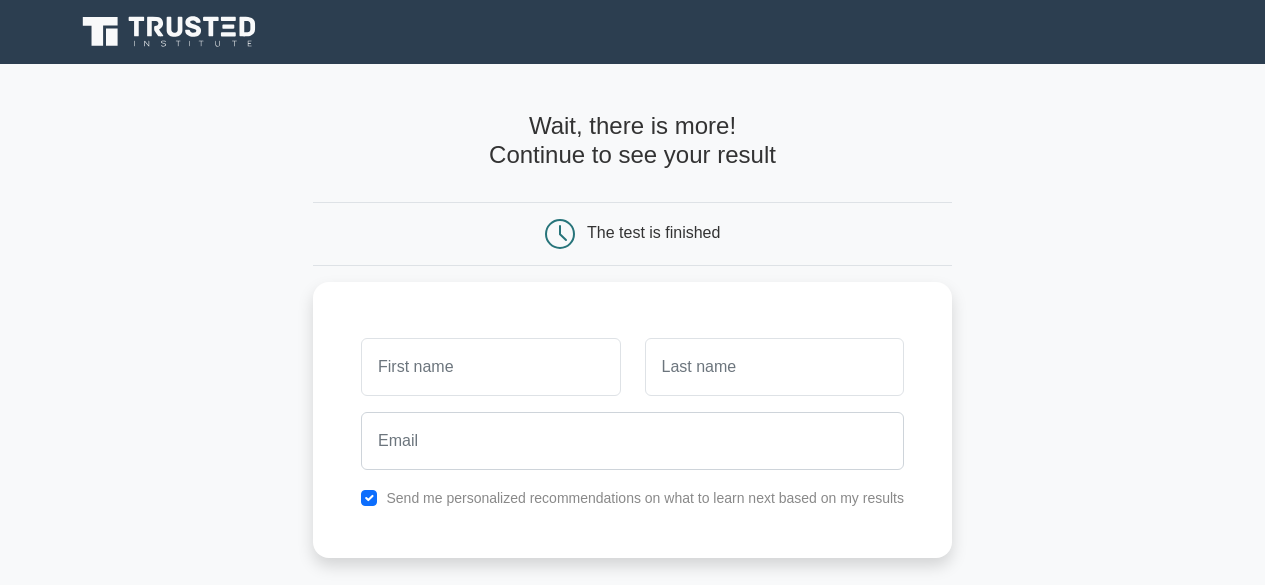 scroll, scrollTop: 0, scrollLeft: 0, axis: both 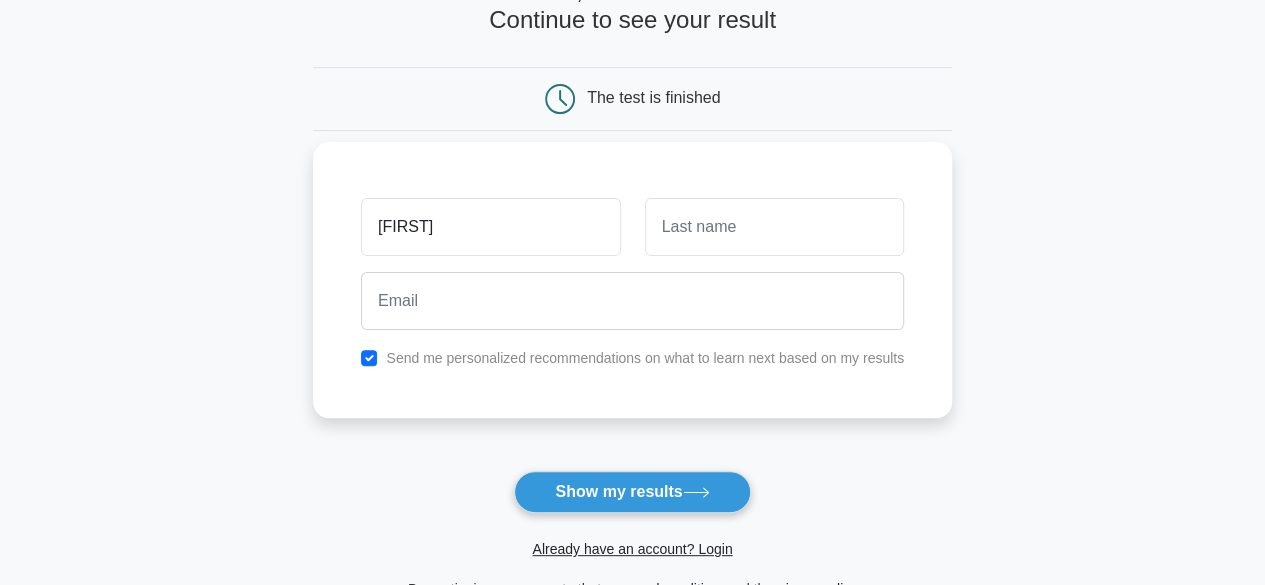 type on "[FIRST]" 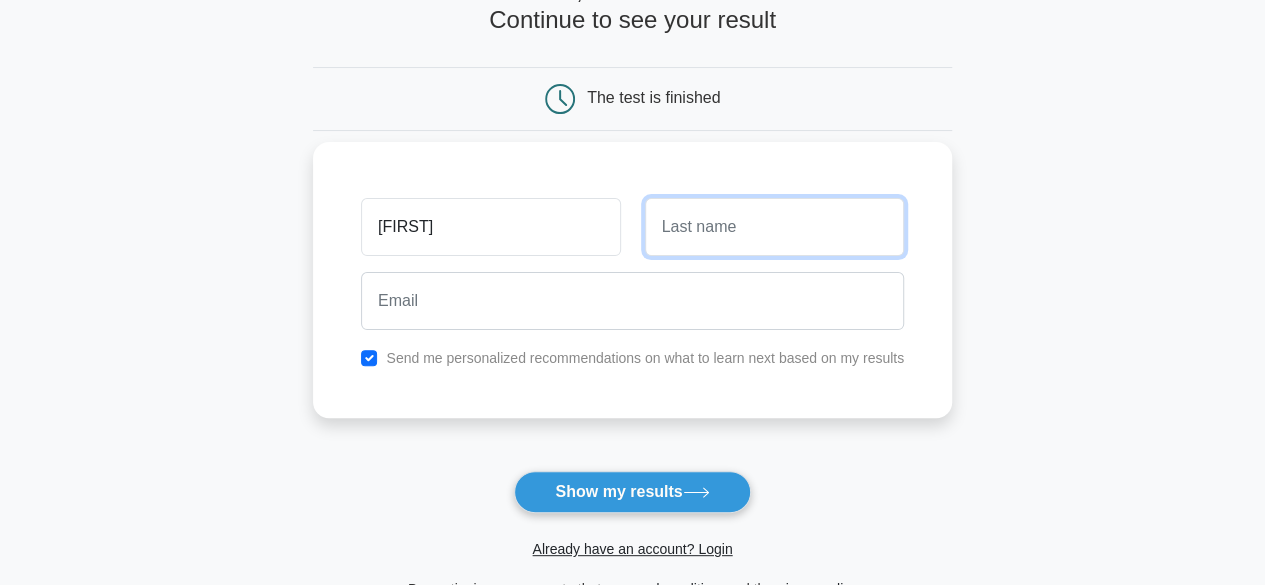 click at bounding box center (774, 227) 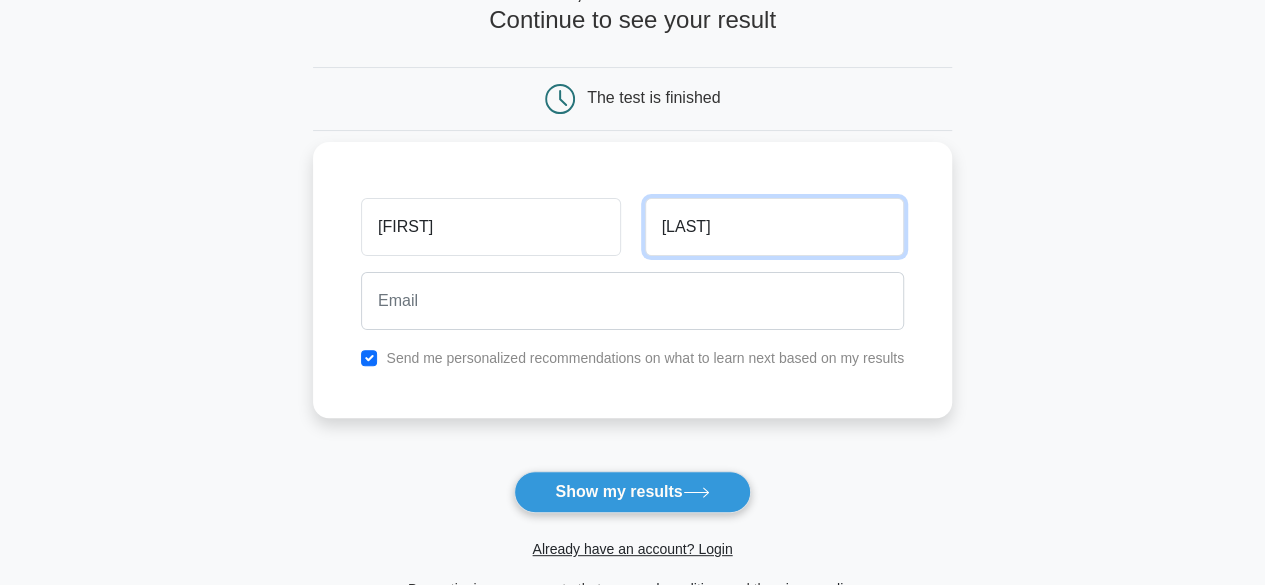 type on "Gray" 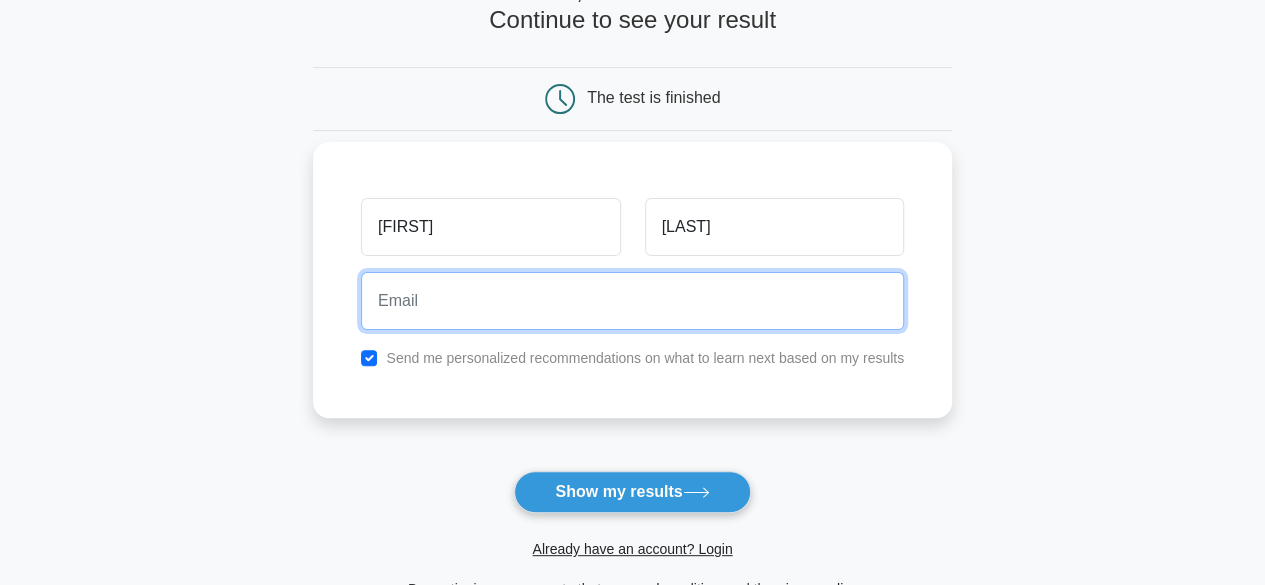 click at bounding box center [632, 301] 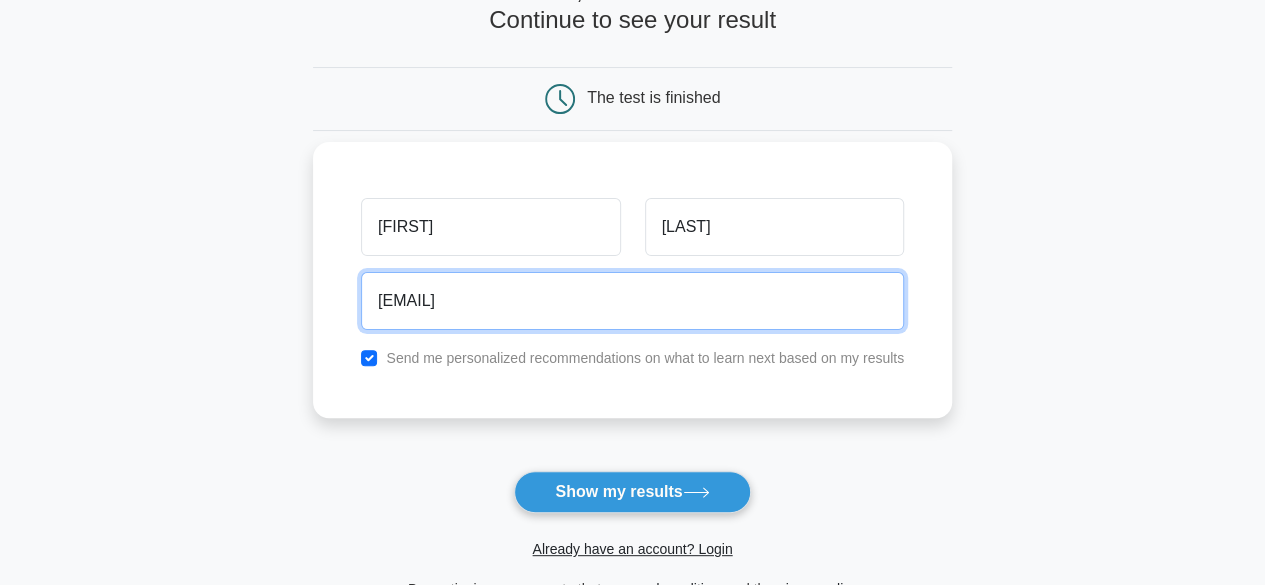 type on "riringray@gmail.com" 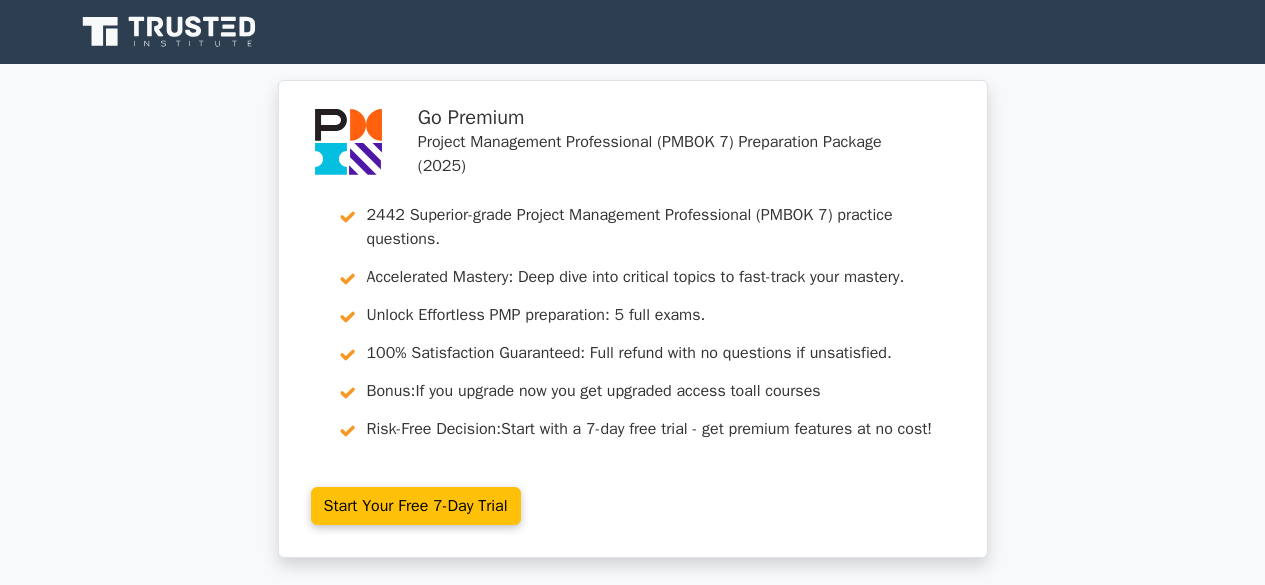 scroll, scrollTop: 0, scrollLeft: 0, axis: both 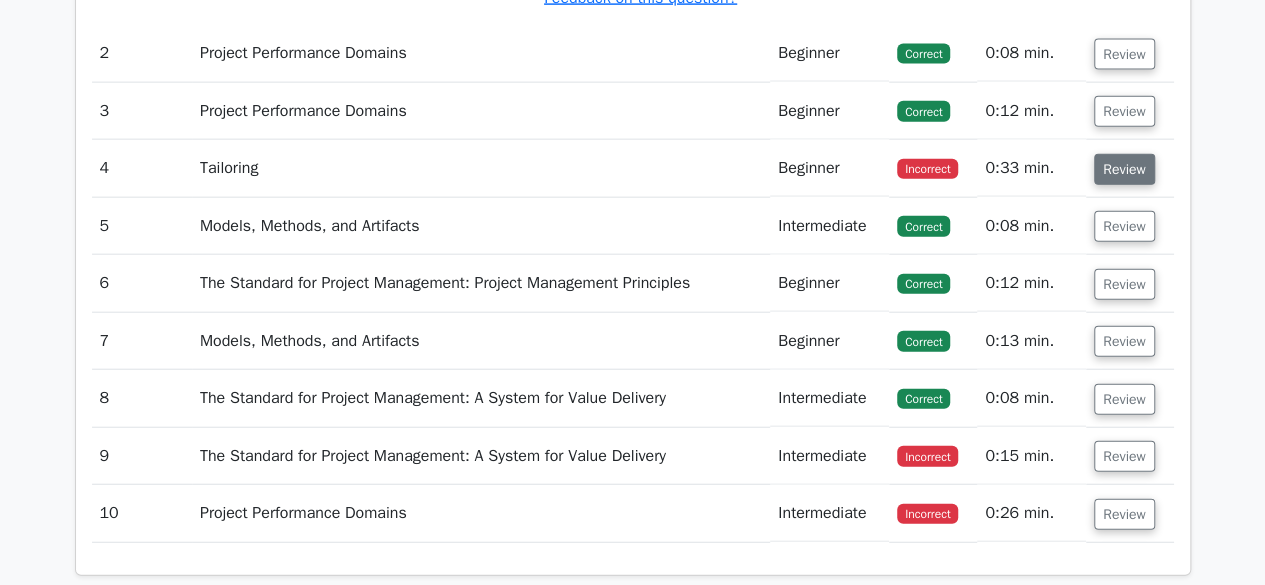 click on "Review" at bounding box center (1124, 169) 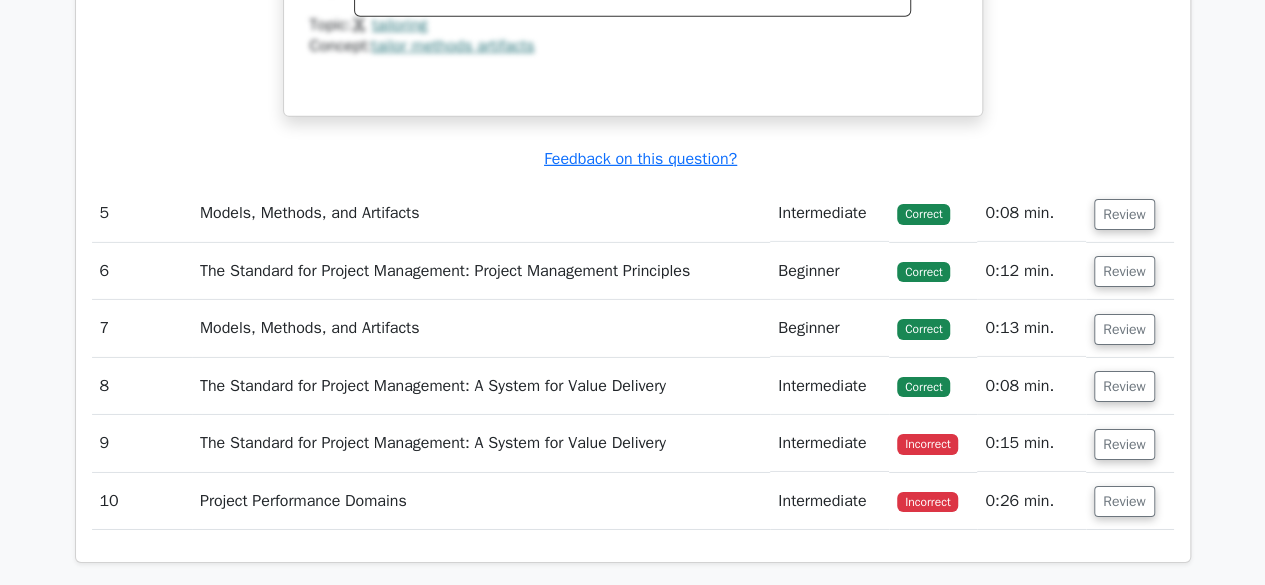 scroll, scrollTop: 3154, scrollLeft: 0, axis: vertical 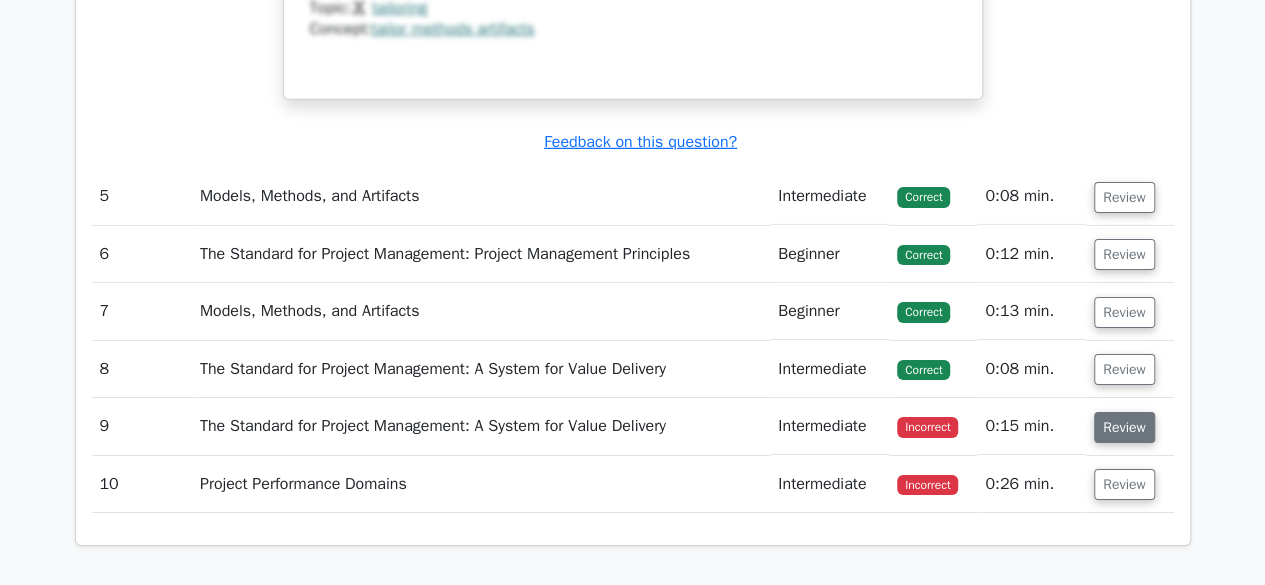 click on "Review" at bounding box center (1124, 427) 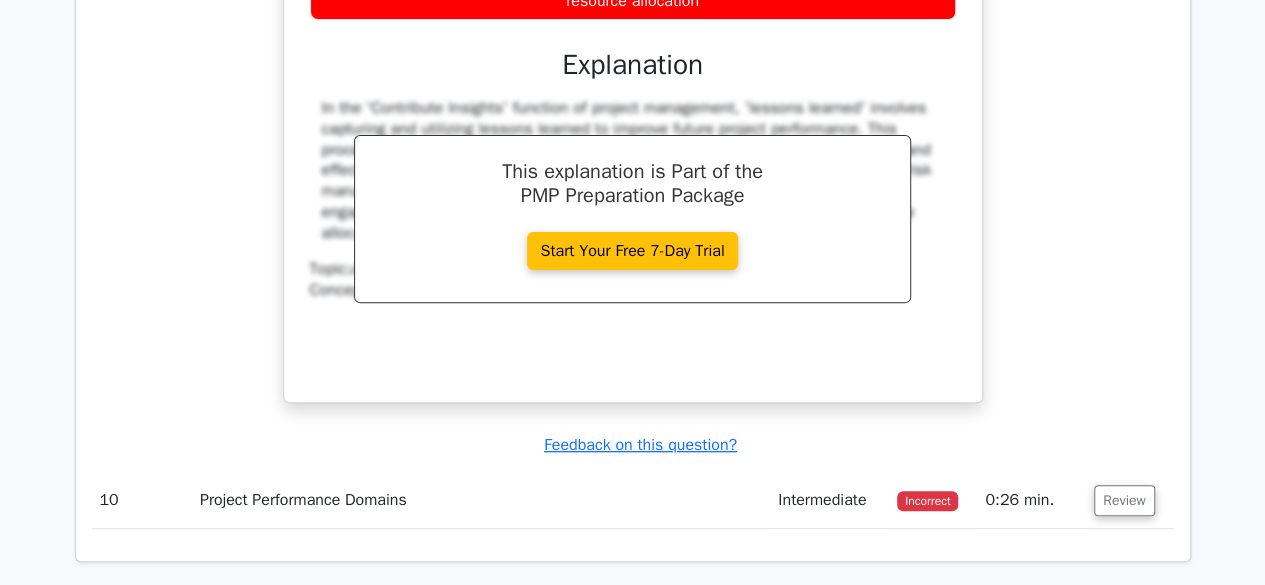 scroll, scrollTop: 3968, scrollLeft: 0, axis: vertical 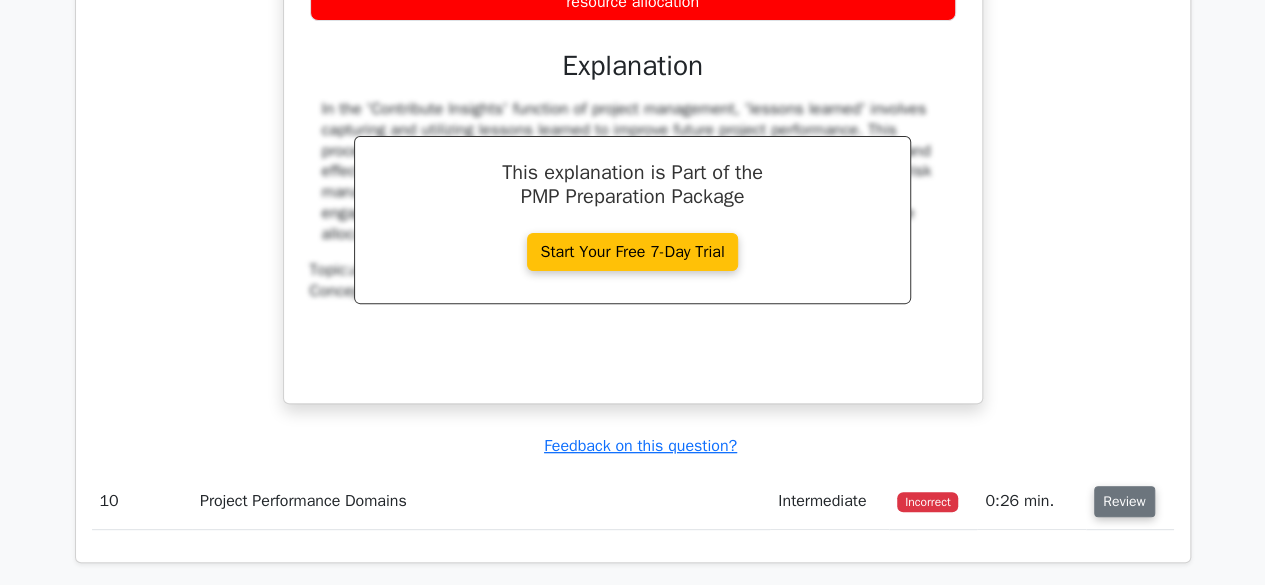 click on "Review" at bounding box center [1124, 501] 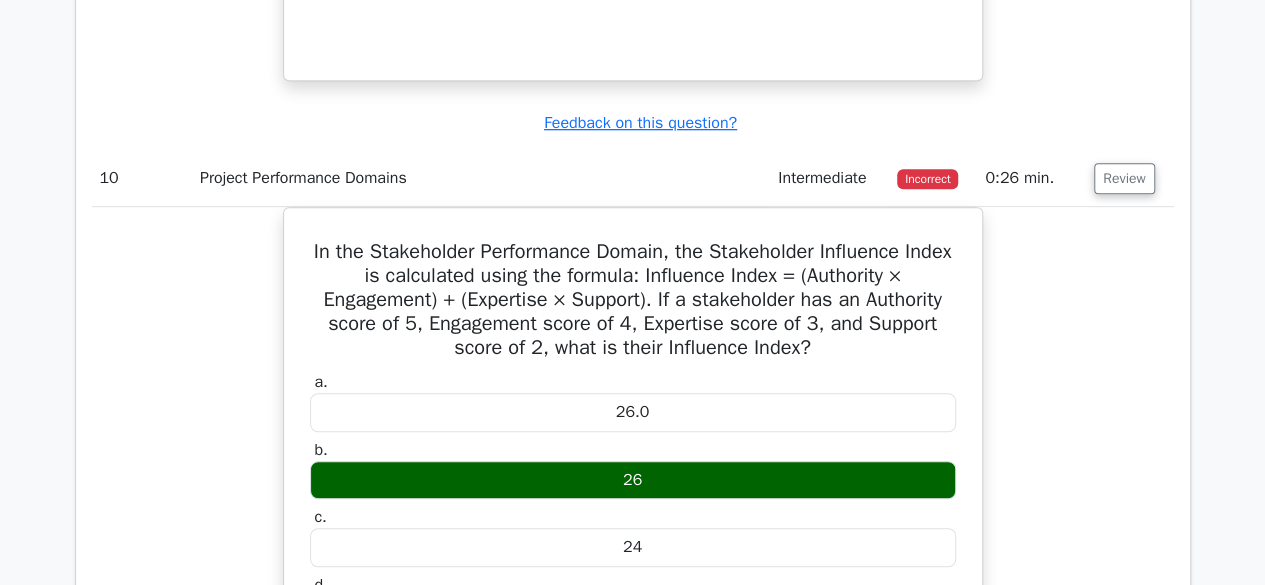 scroll, scrollTop: 4350, scrollLeft: 0, axis: vertical 